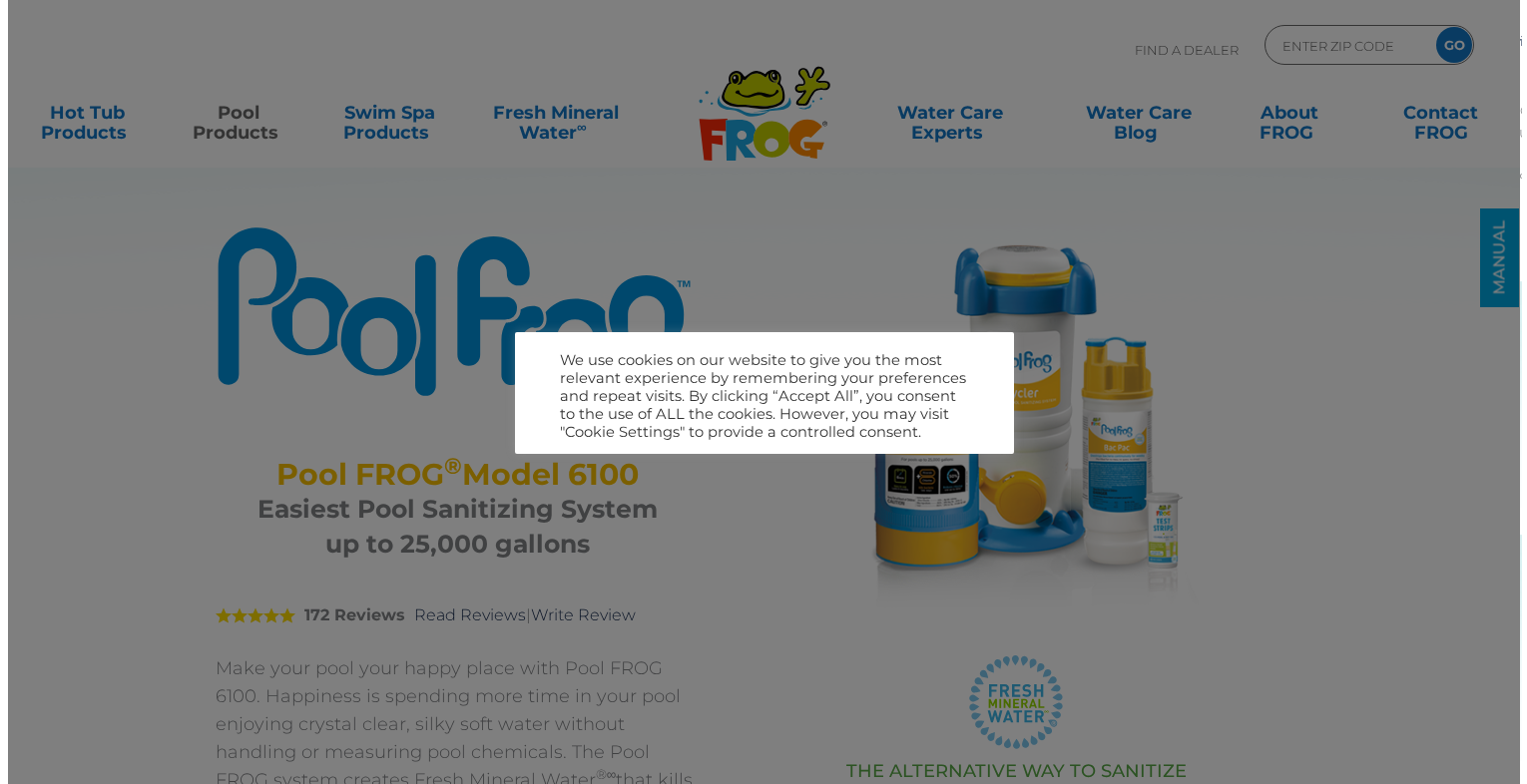 scroll, scrollTop: 0, scrollLeft: 0, axis: both 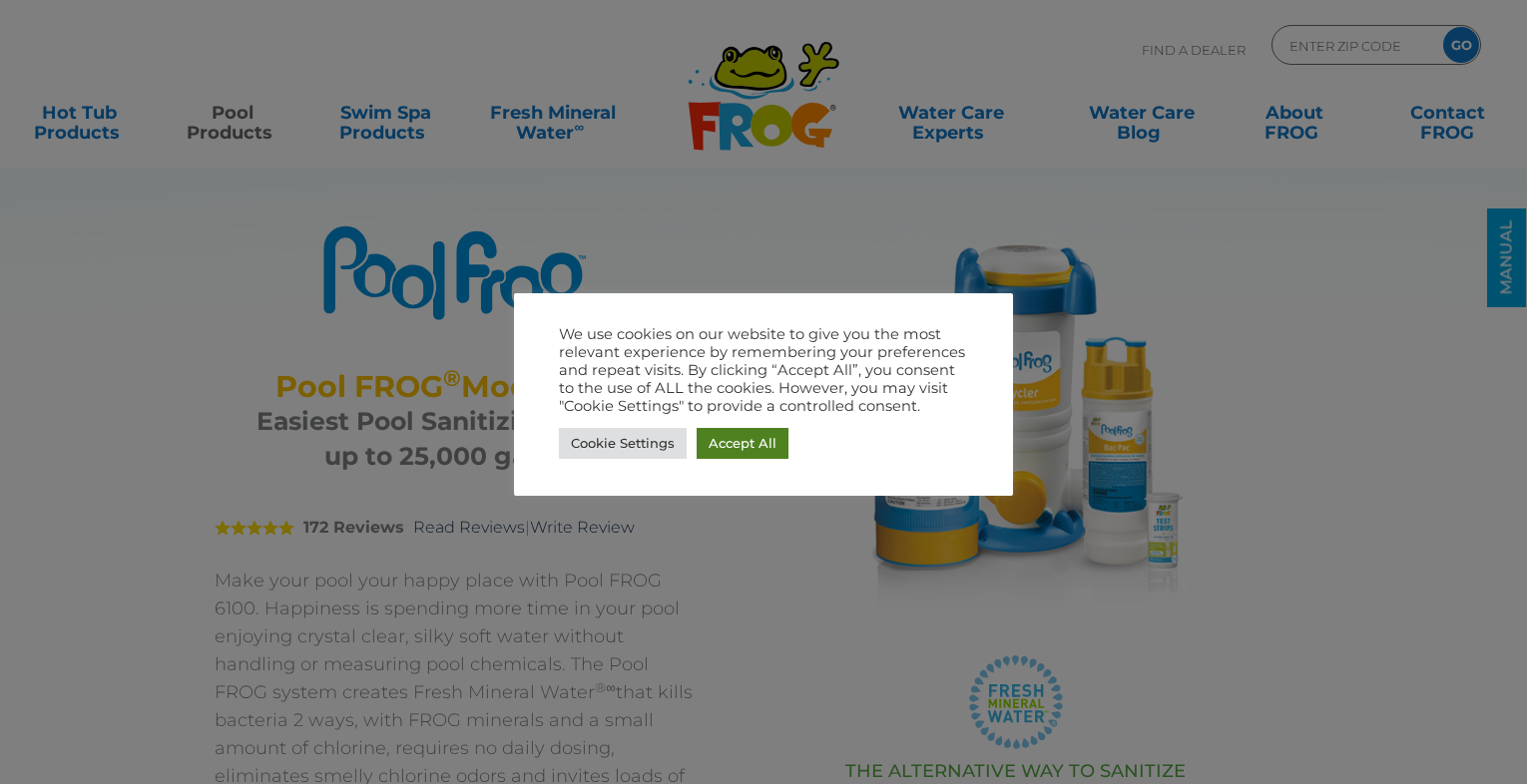 click on "Accept All" at bounding box center (743, 443) 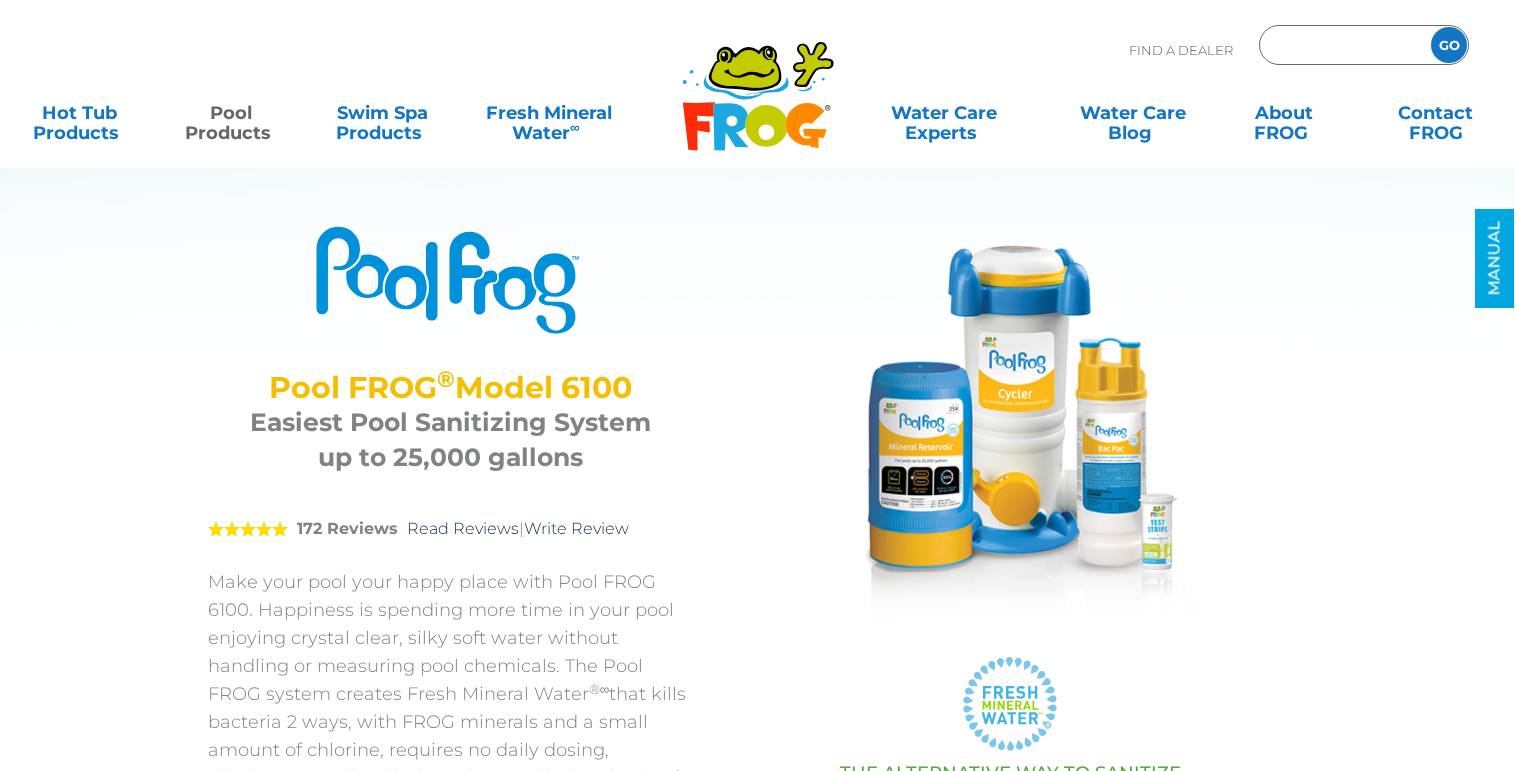 click at bounding box center (1342, 45) 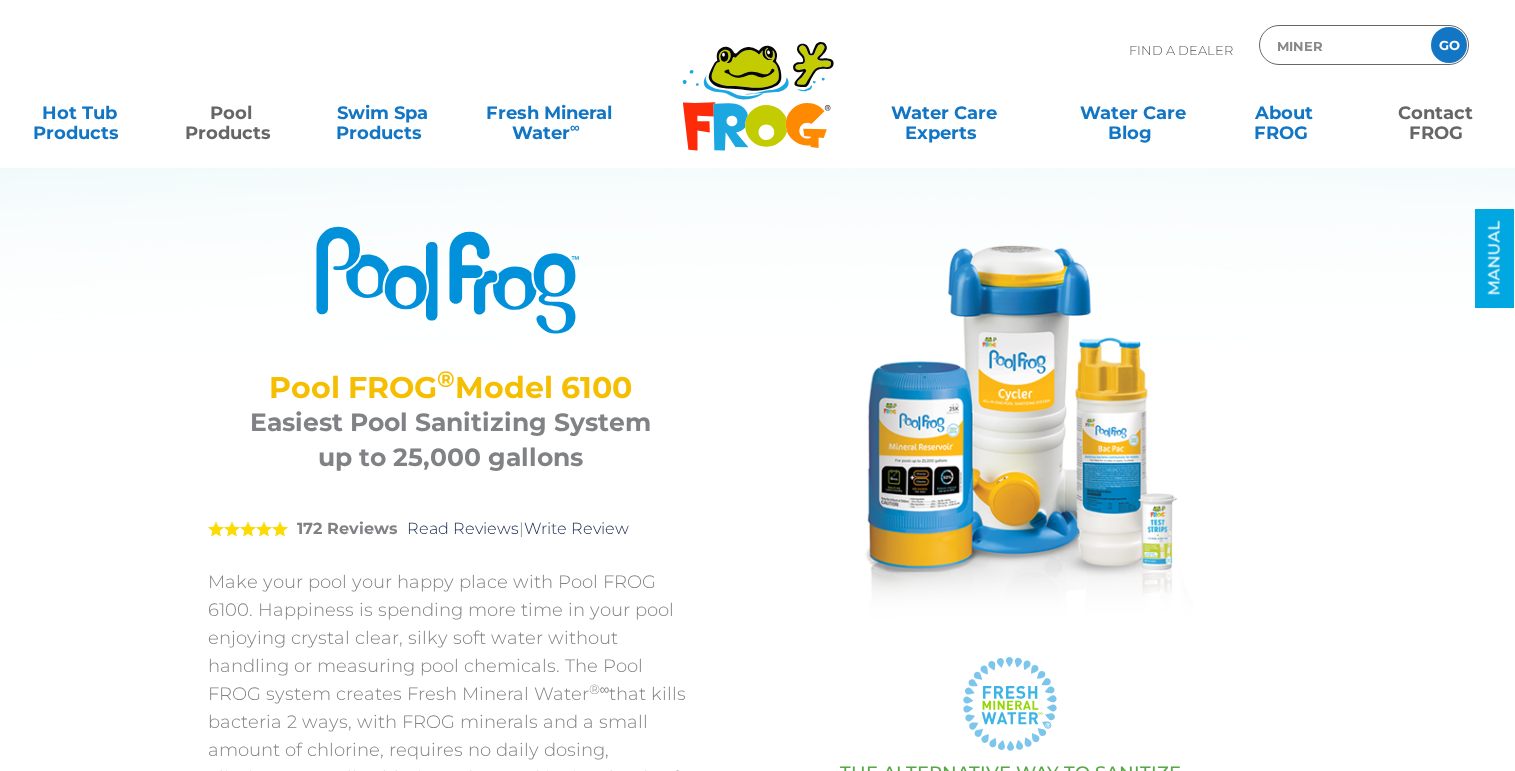 type on "Miner" 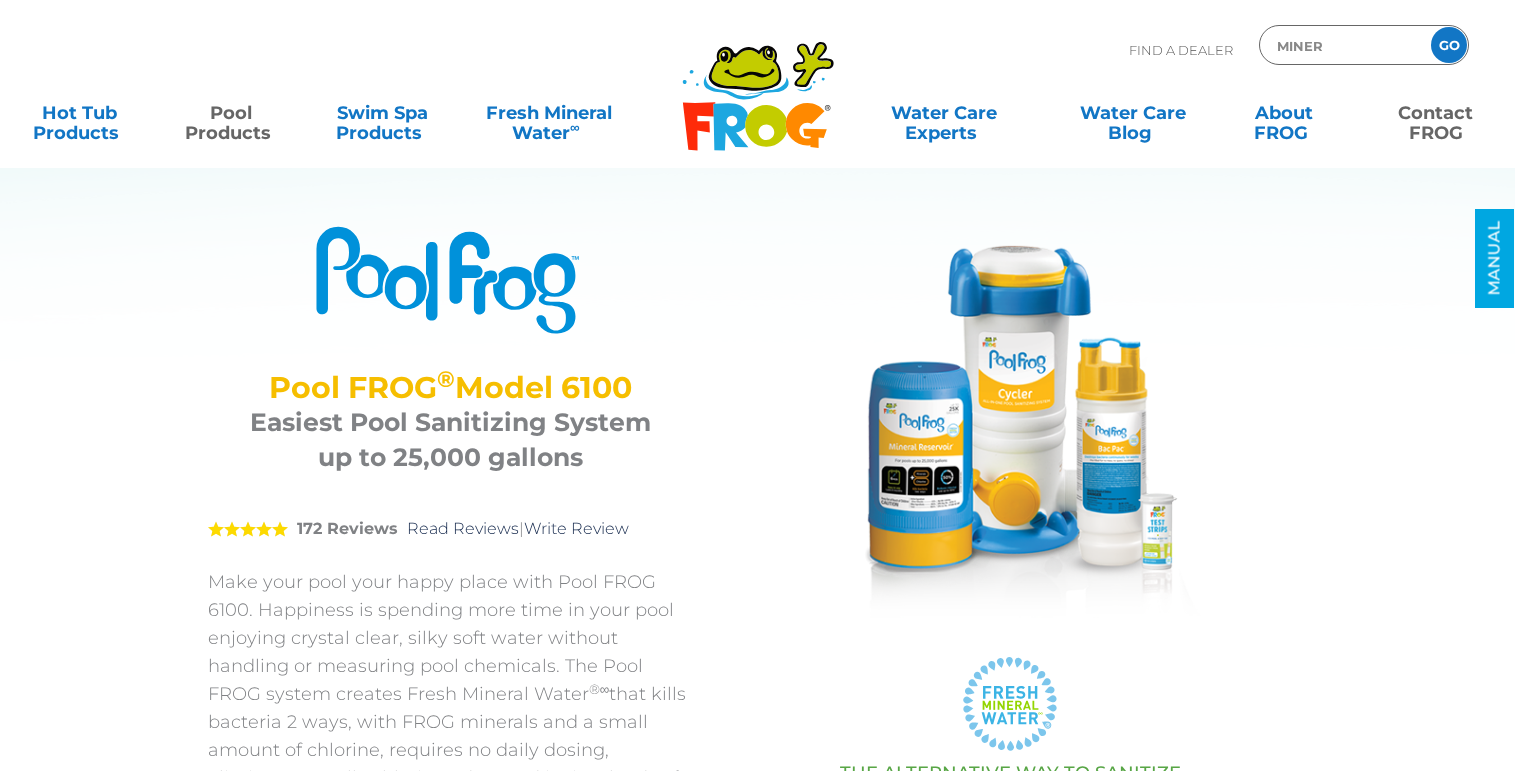 click on "GO" at bounding box center [1449, 45] 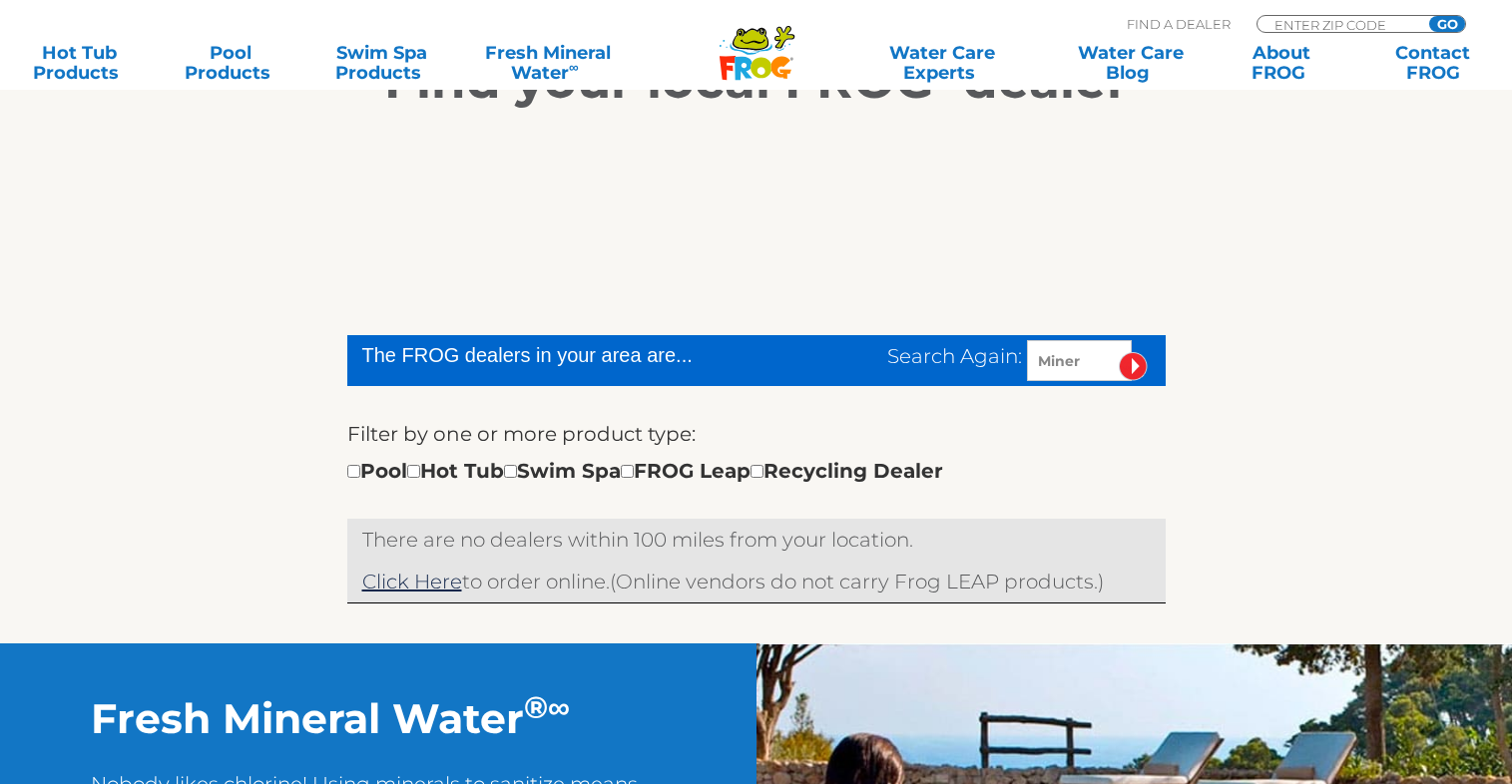 scroll, scrollTop: 598, scrollLeft: 0, axis: vertical 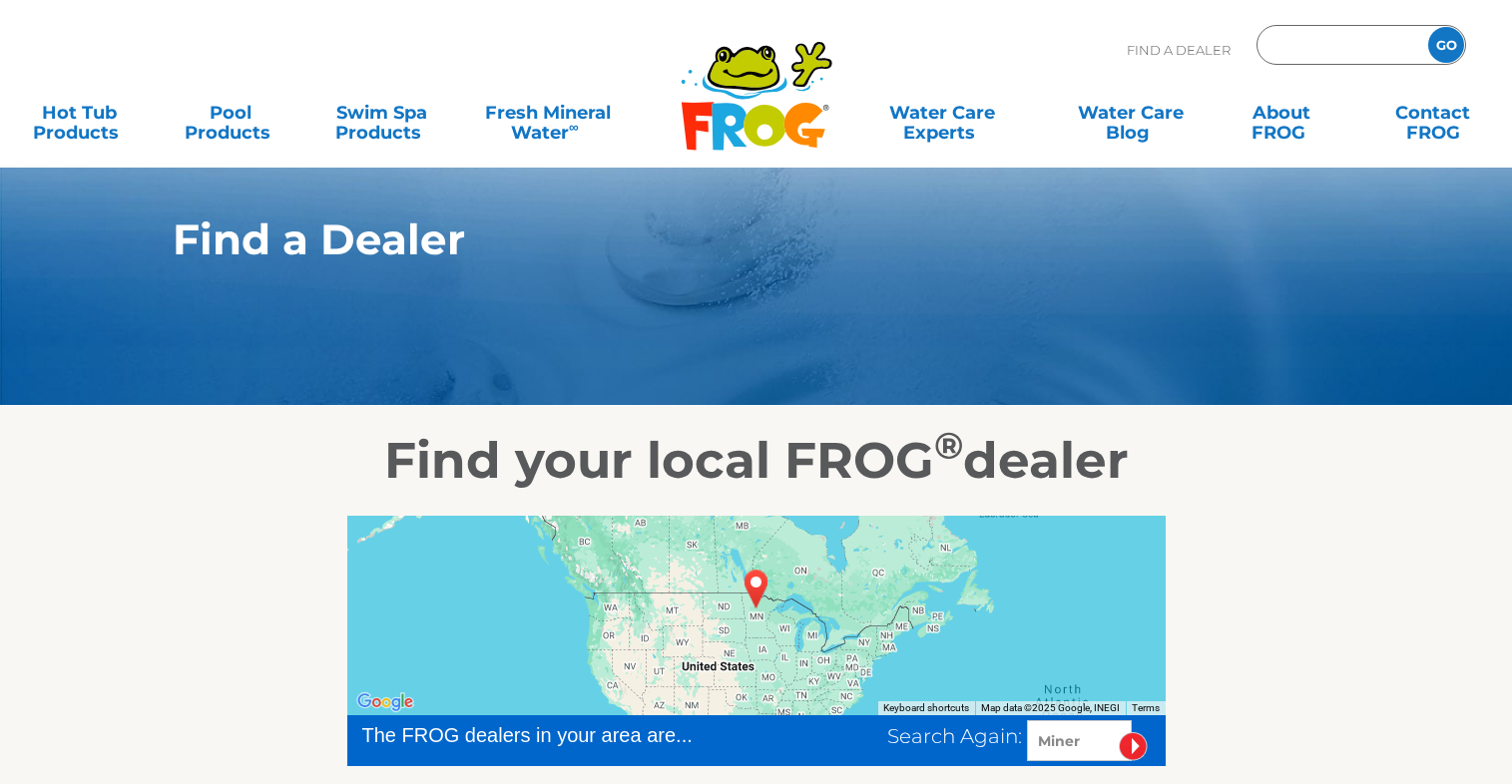 click at bounding box center [1339, 45] 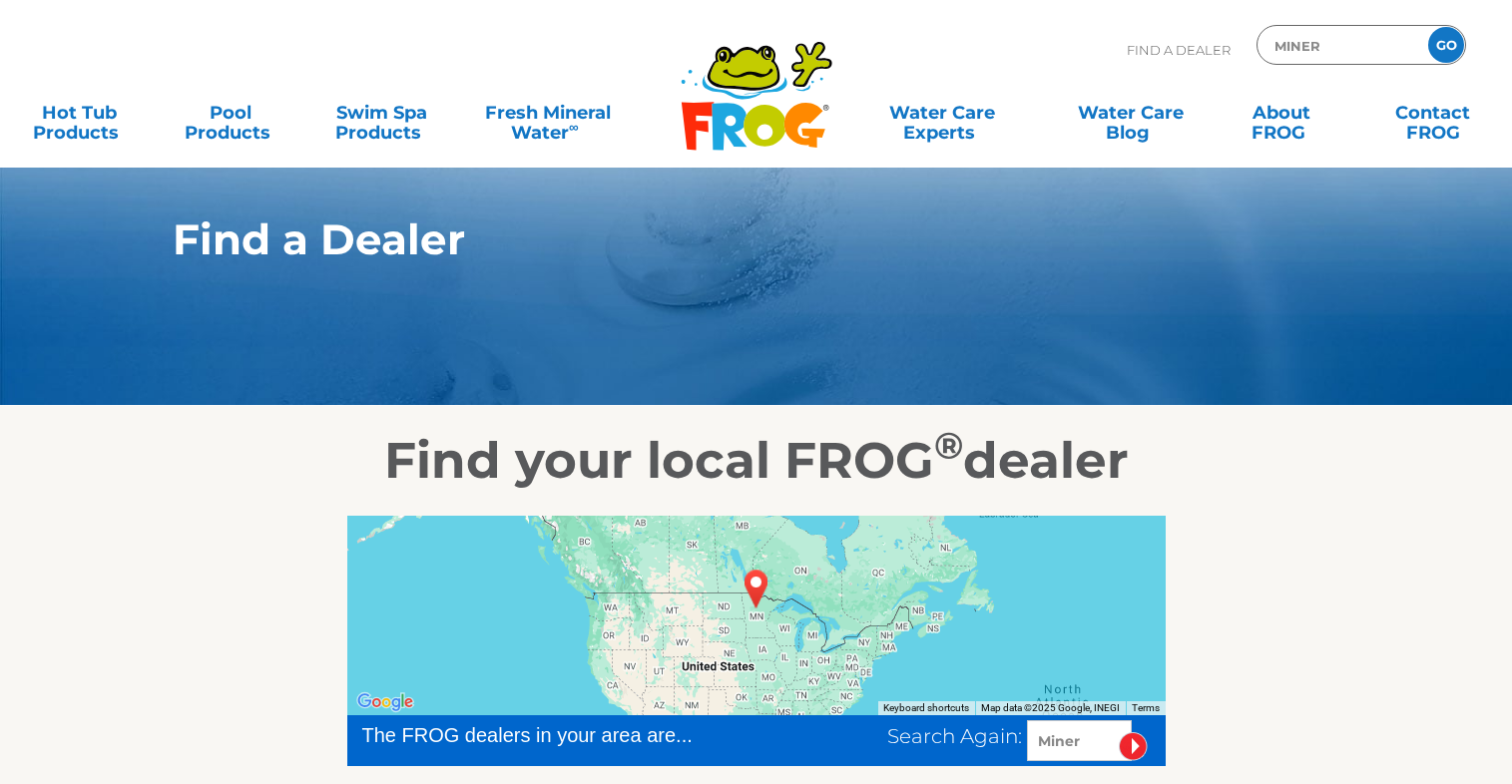 type on "Miner" 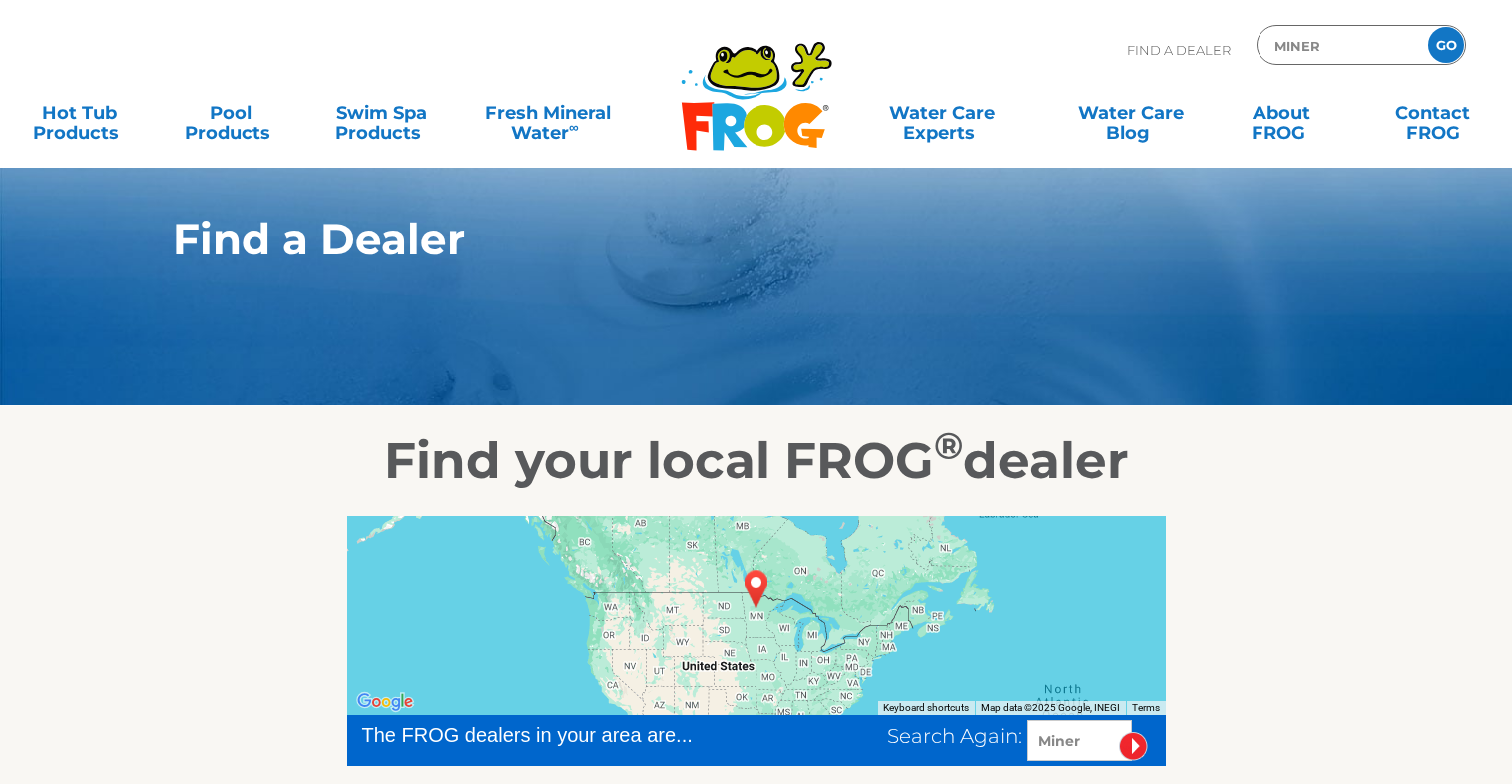click on "GO" at bounding box center (1446, 45) 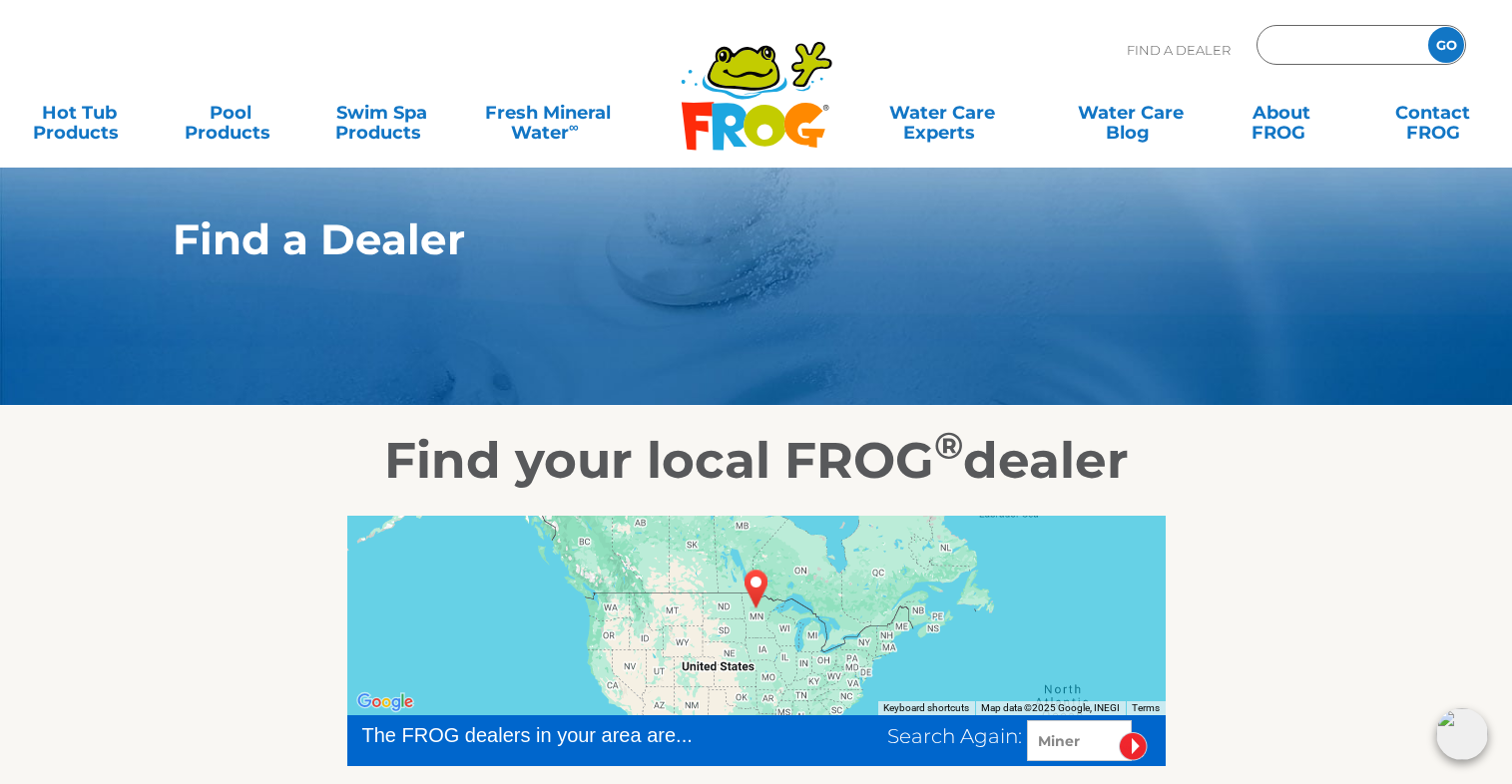 paste on "Miner" 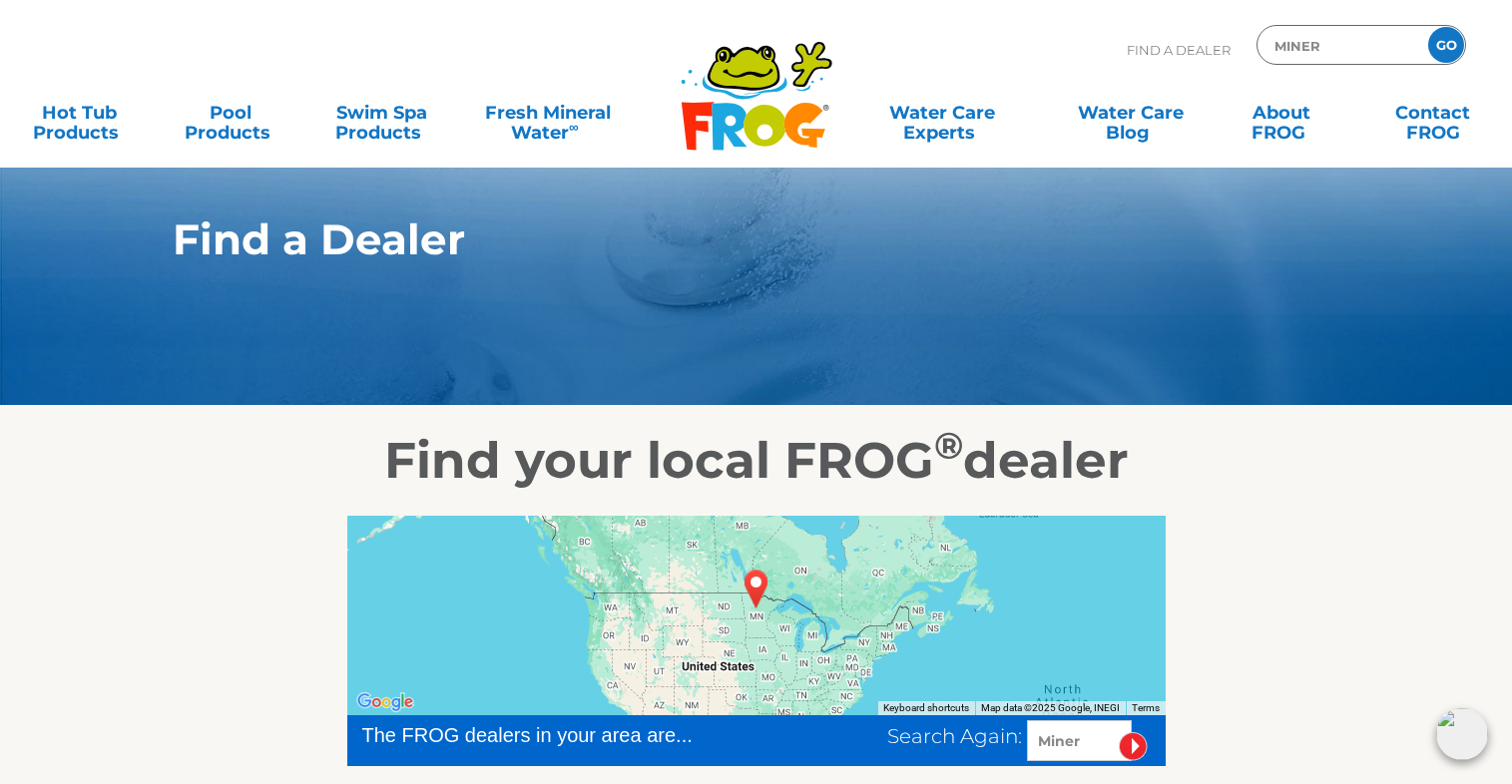 click on "GO" at bounding box center [1446, 45] 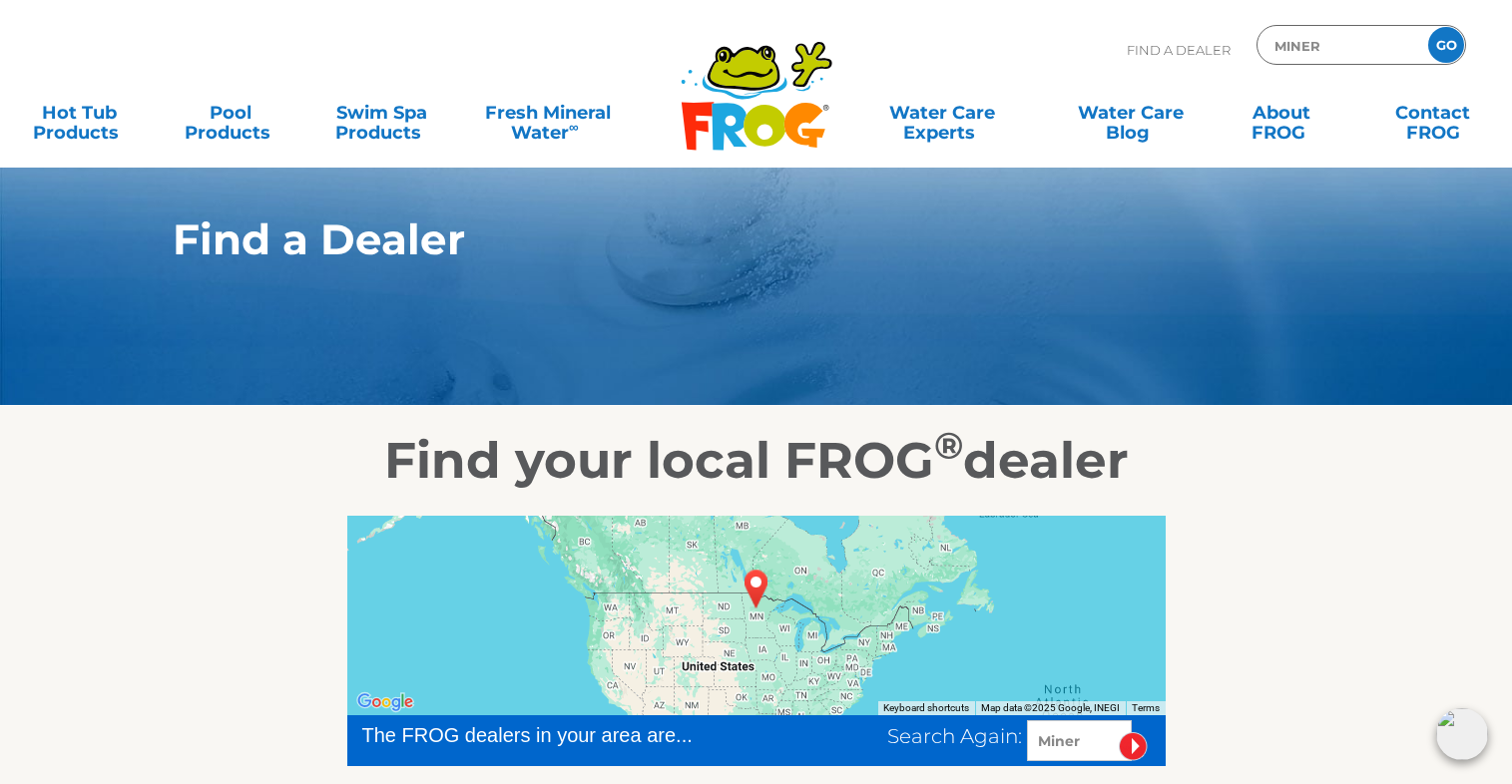 click on "GO" at bounding box center [1446, 45] 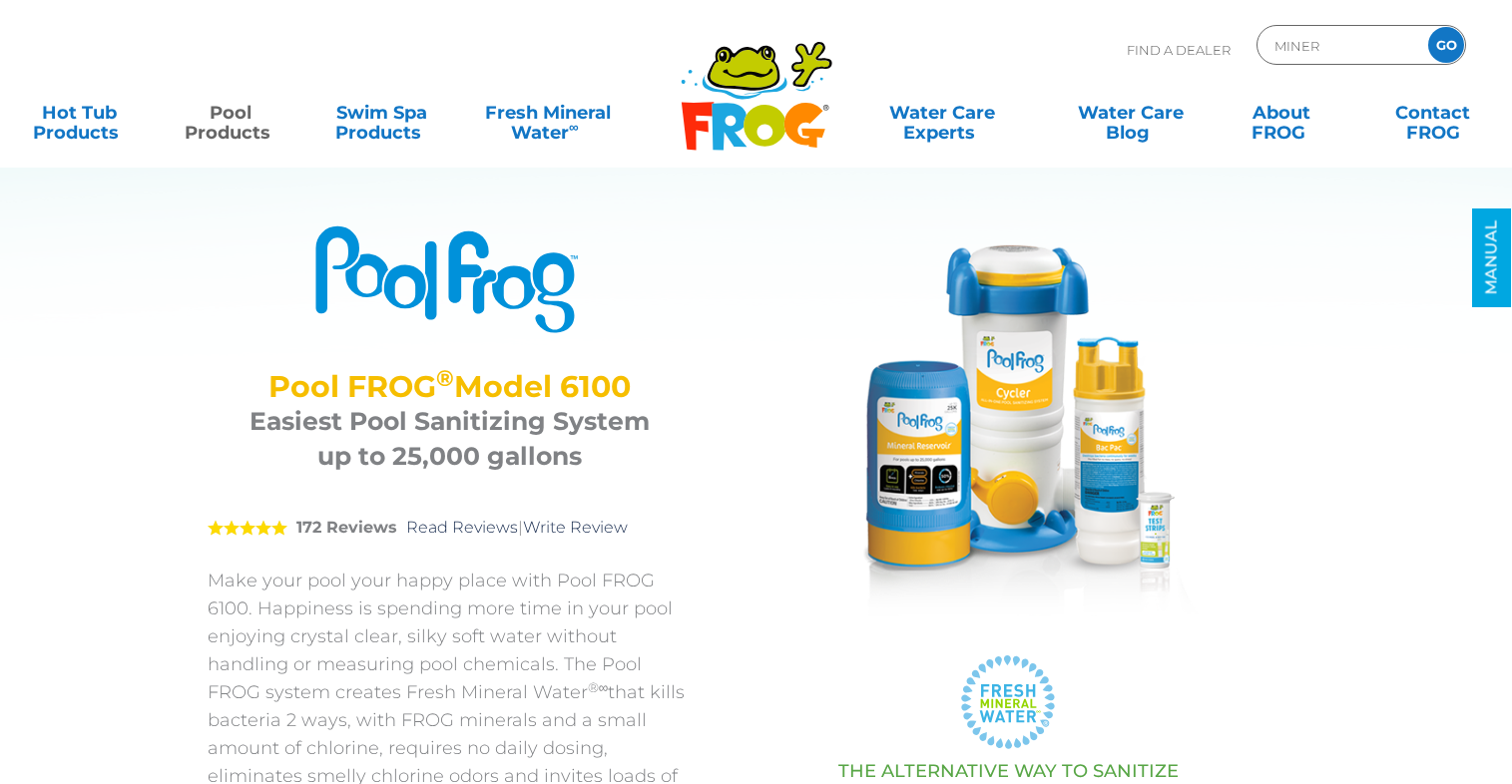 scroll, scrollTop: 0, scrollLeft: 0, axis: both 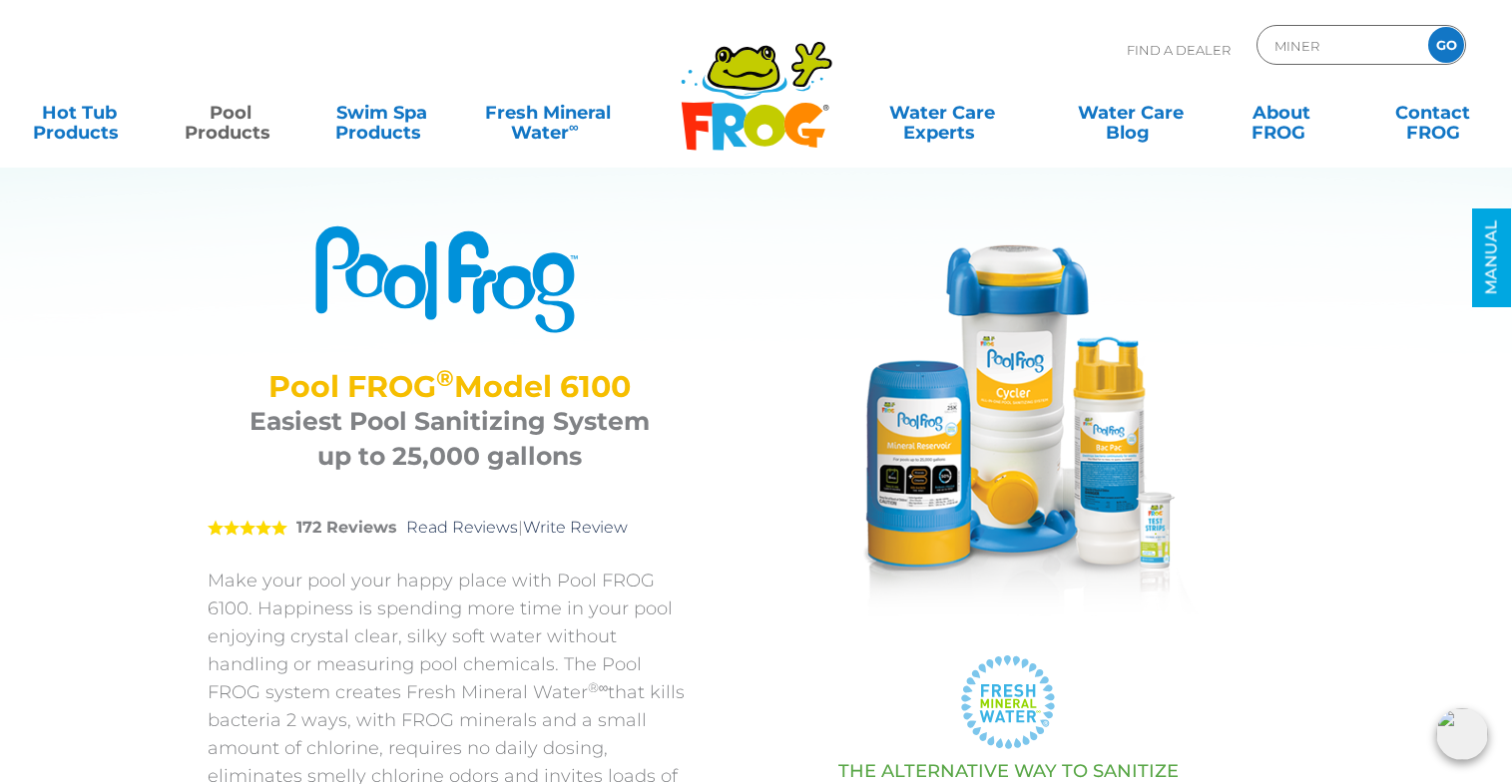 drag, startPoint x: 457, startPoint y: 374, endPoint x: 689, endPoint y: 397, distance: 233.1373 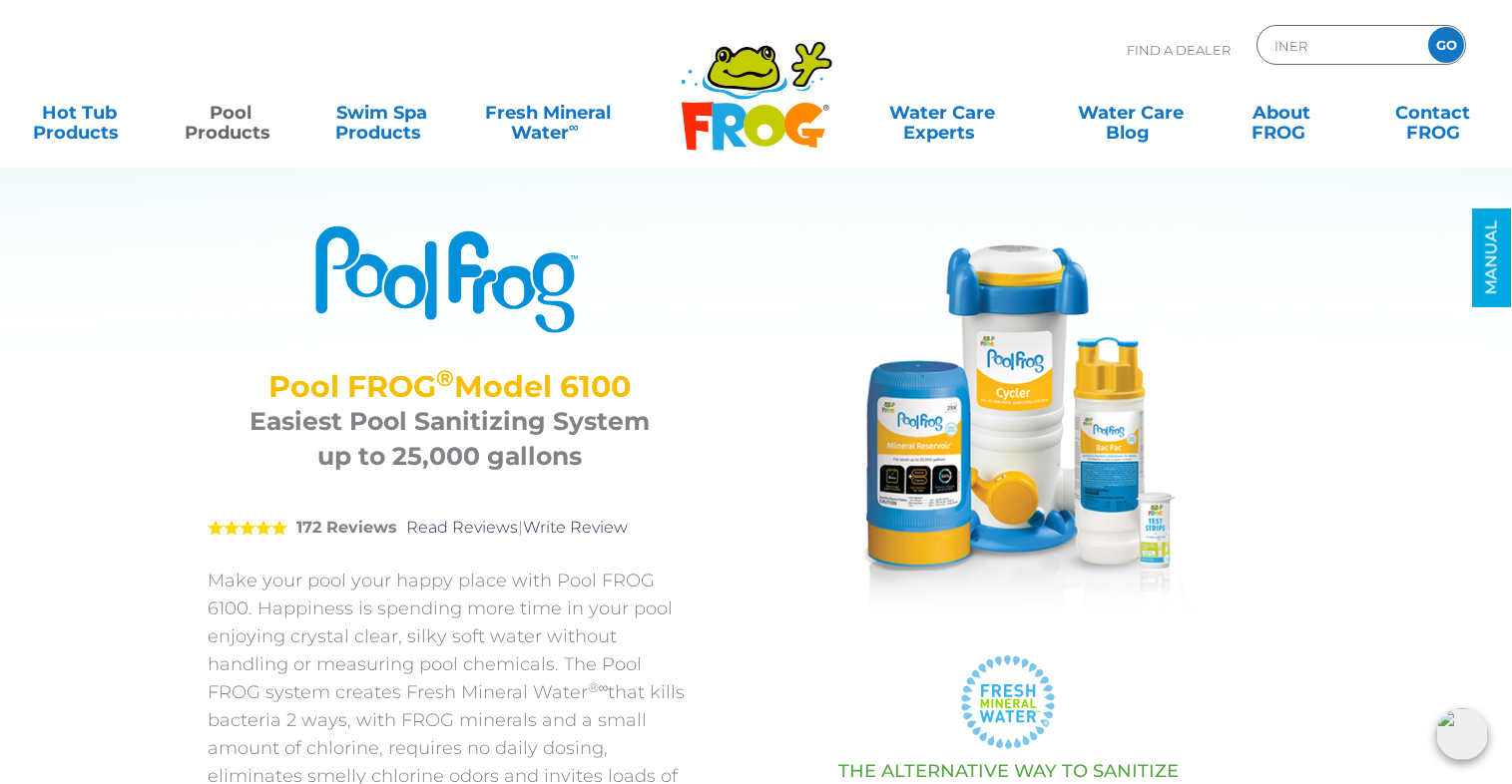 type on "iner" 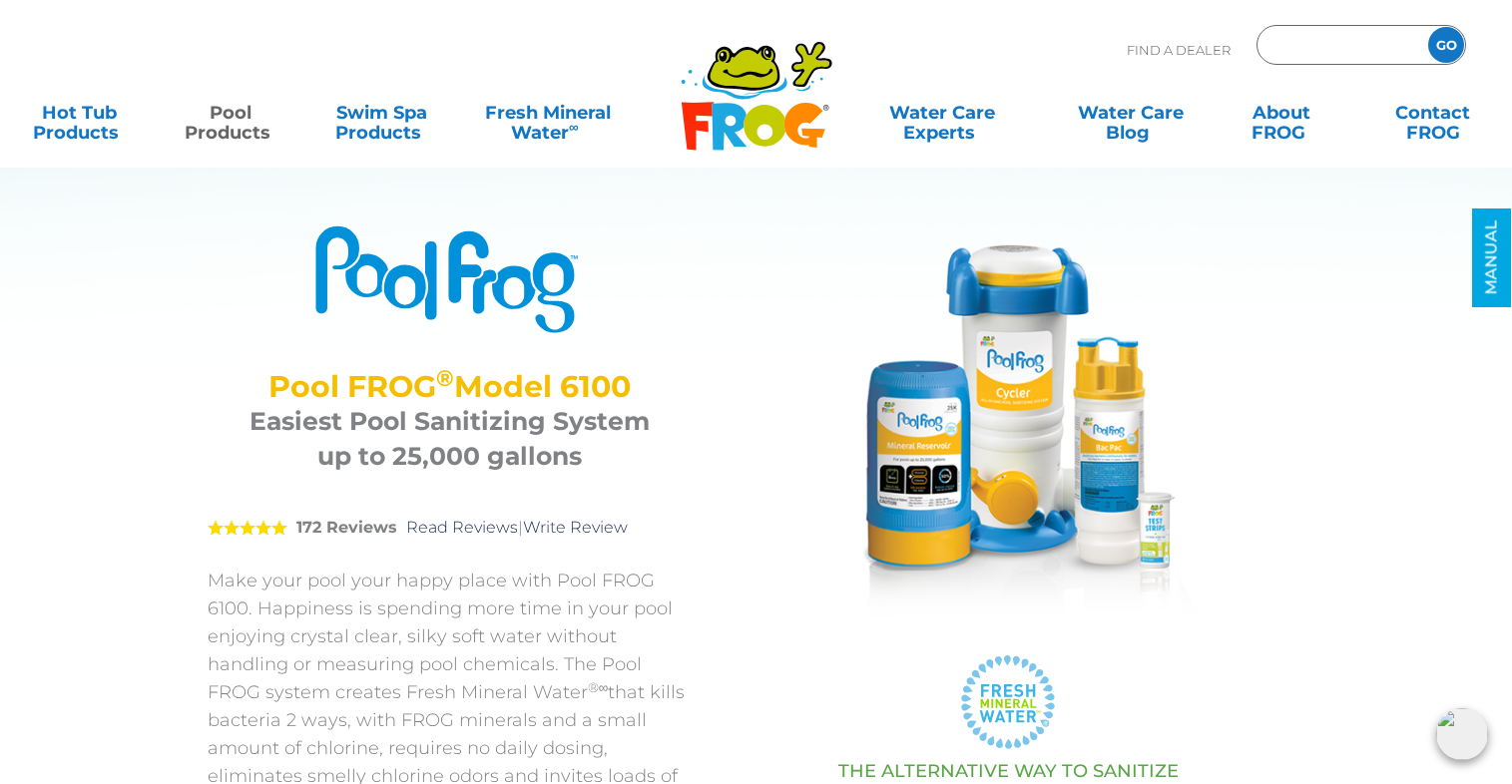 paste on "Mode" 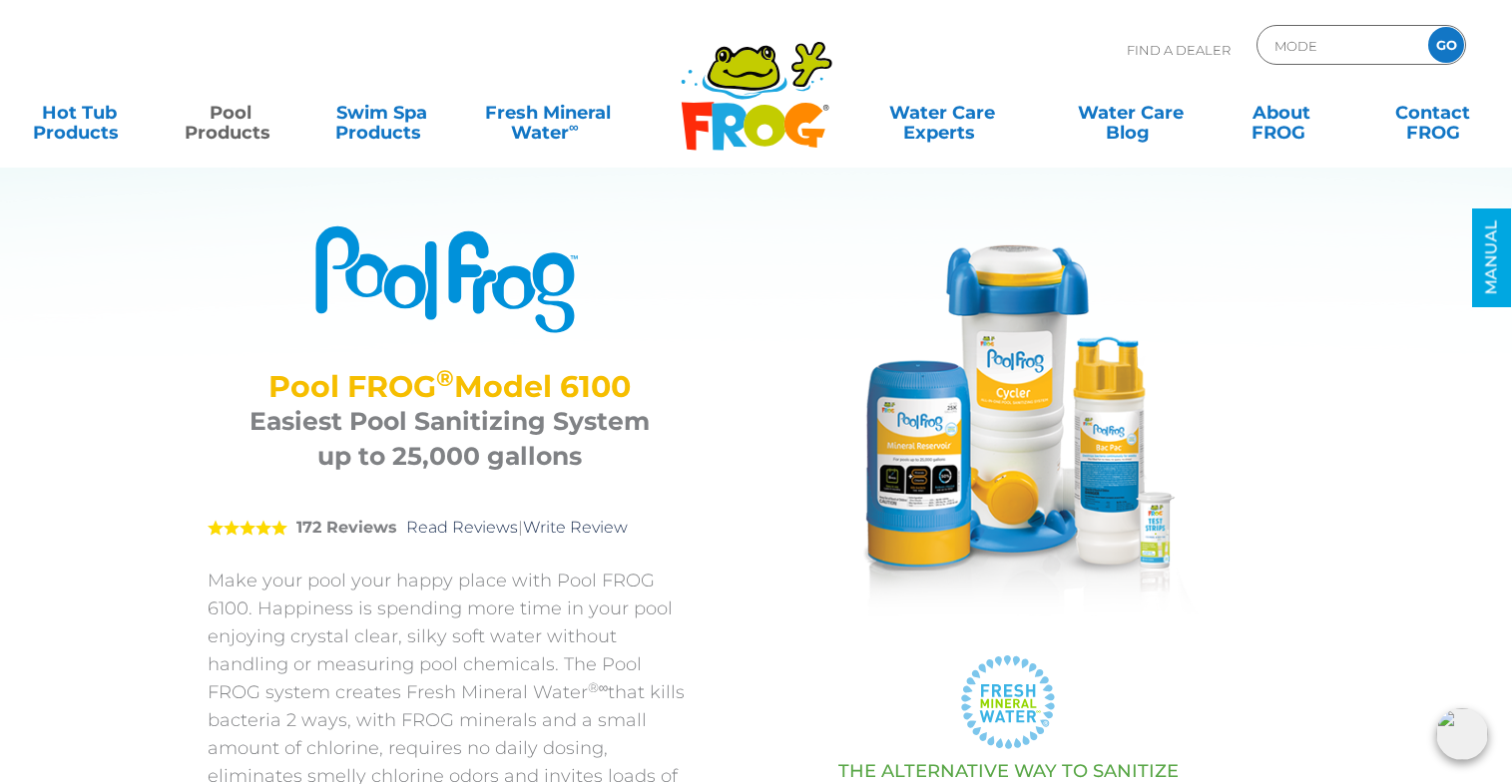type on "Mode" 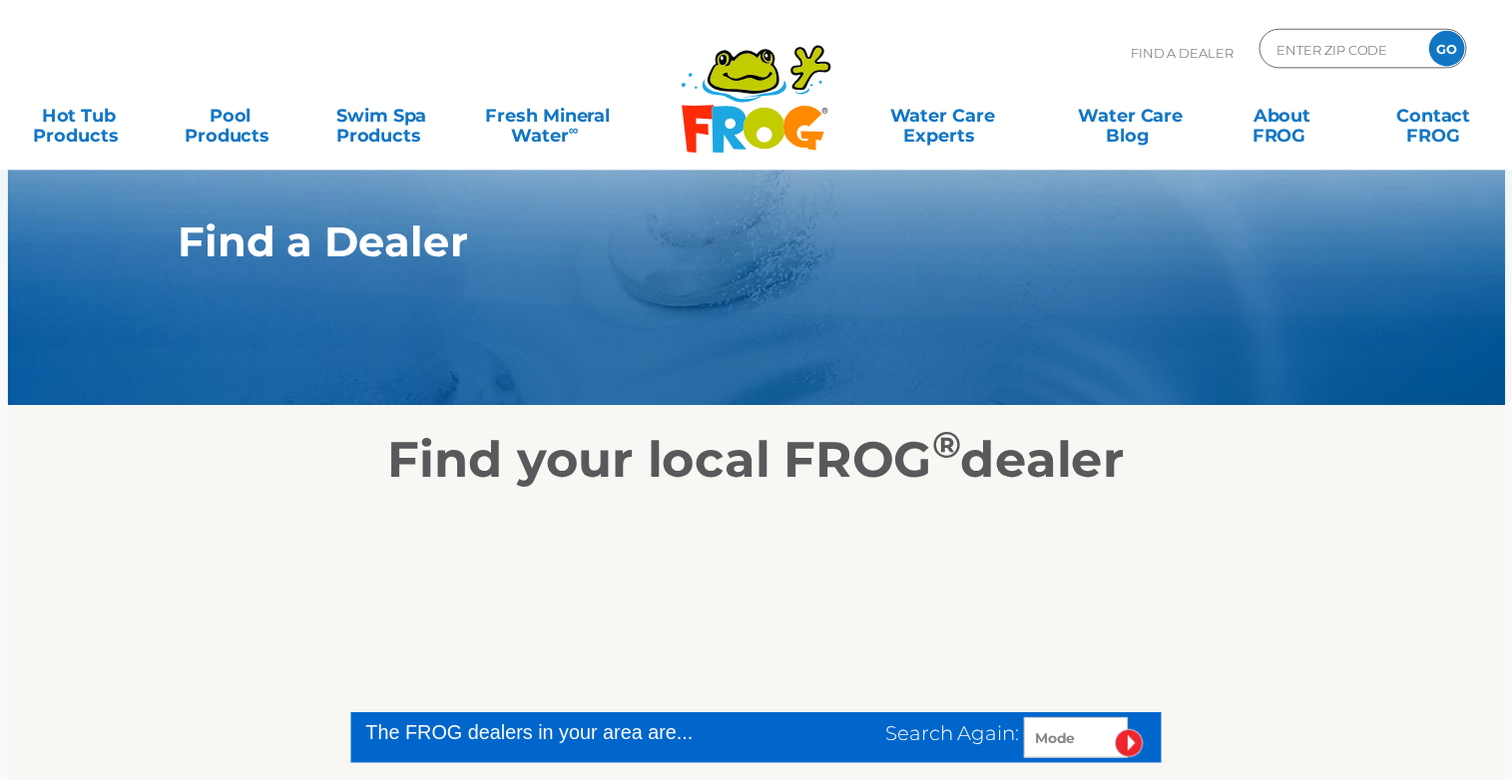 scroll, scrollTop: 0, scrollLeft: 0, axis: both 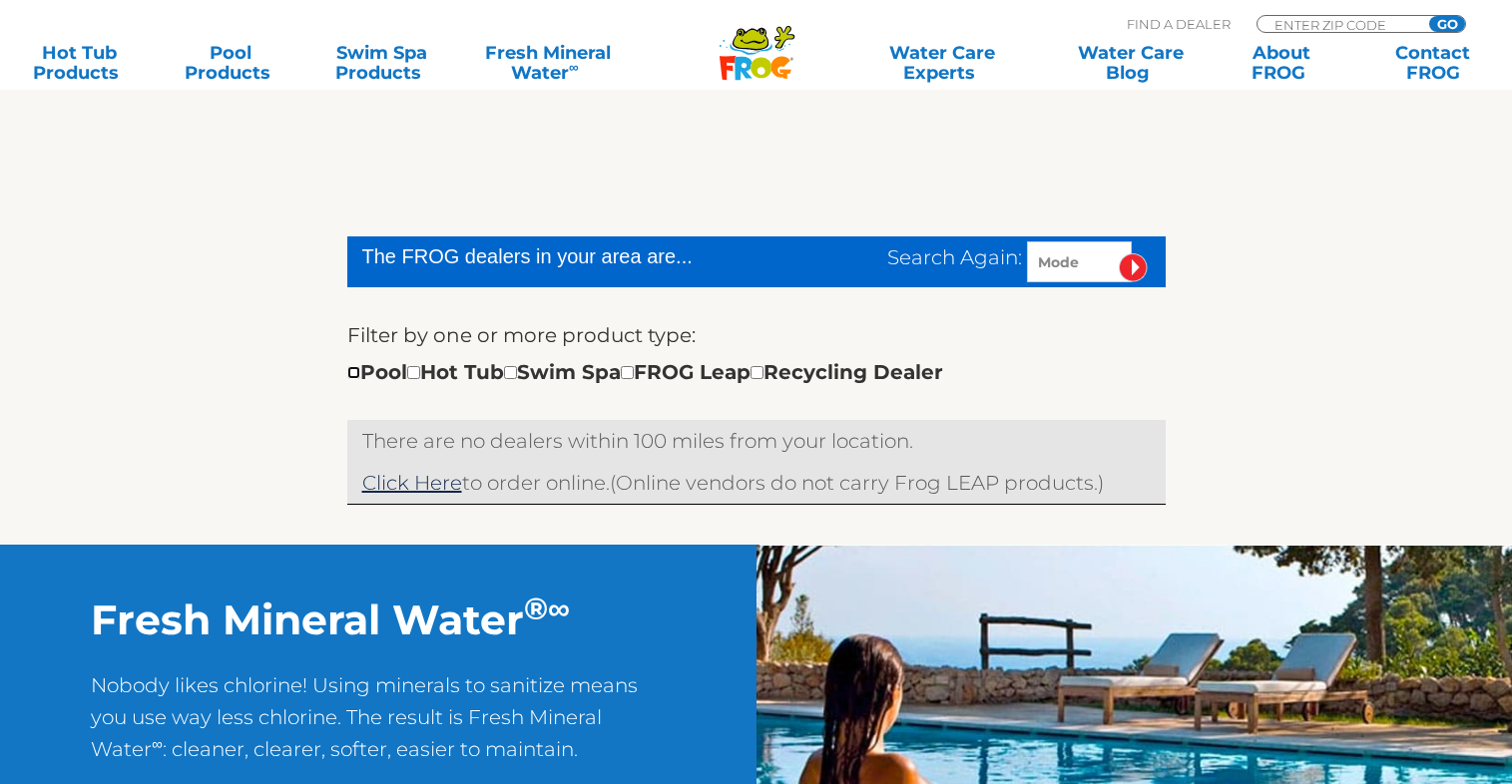 click at bounding box center [353, 372] 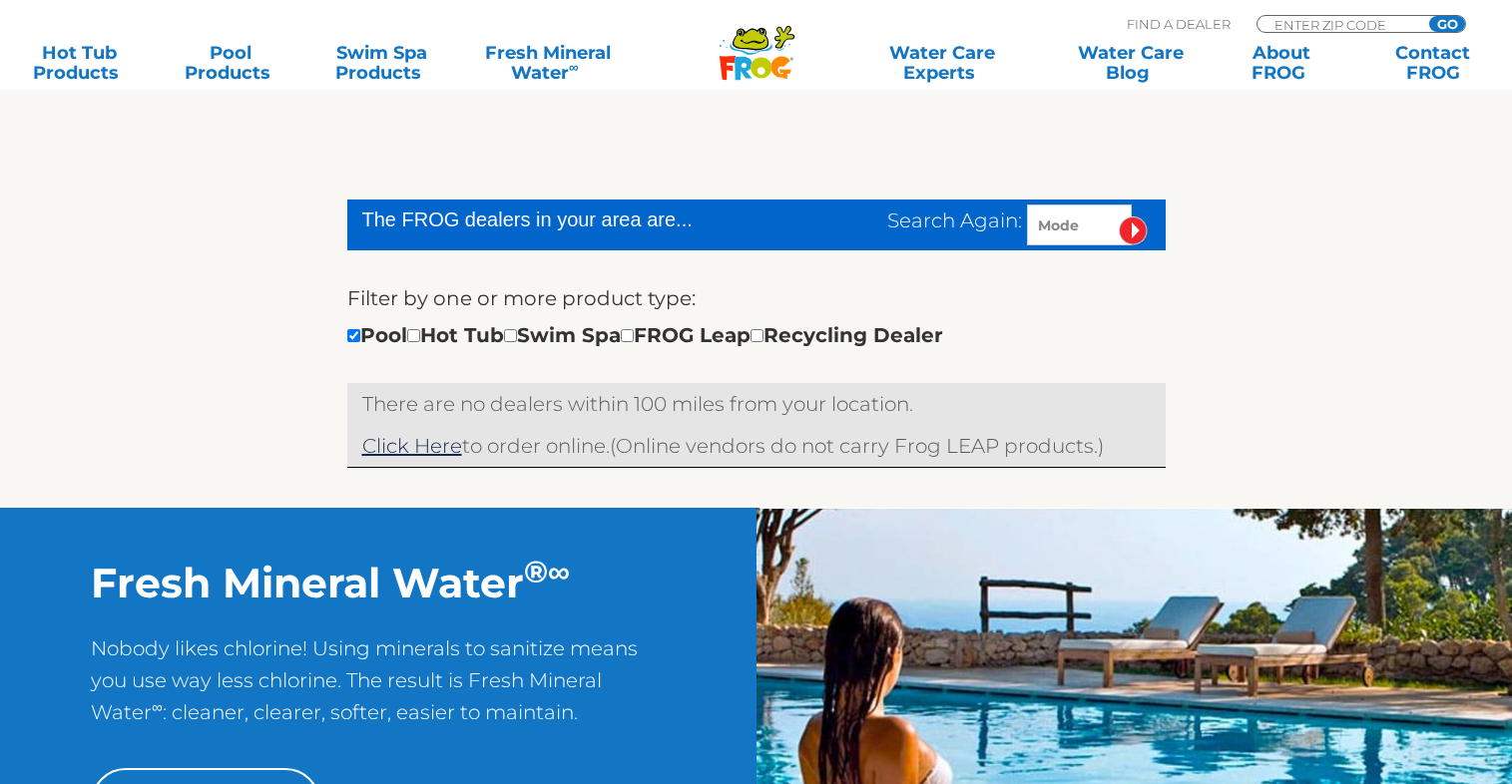 scroll, scrollTop: 516, scrollLeft: 0, axis: vertical 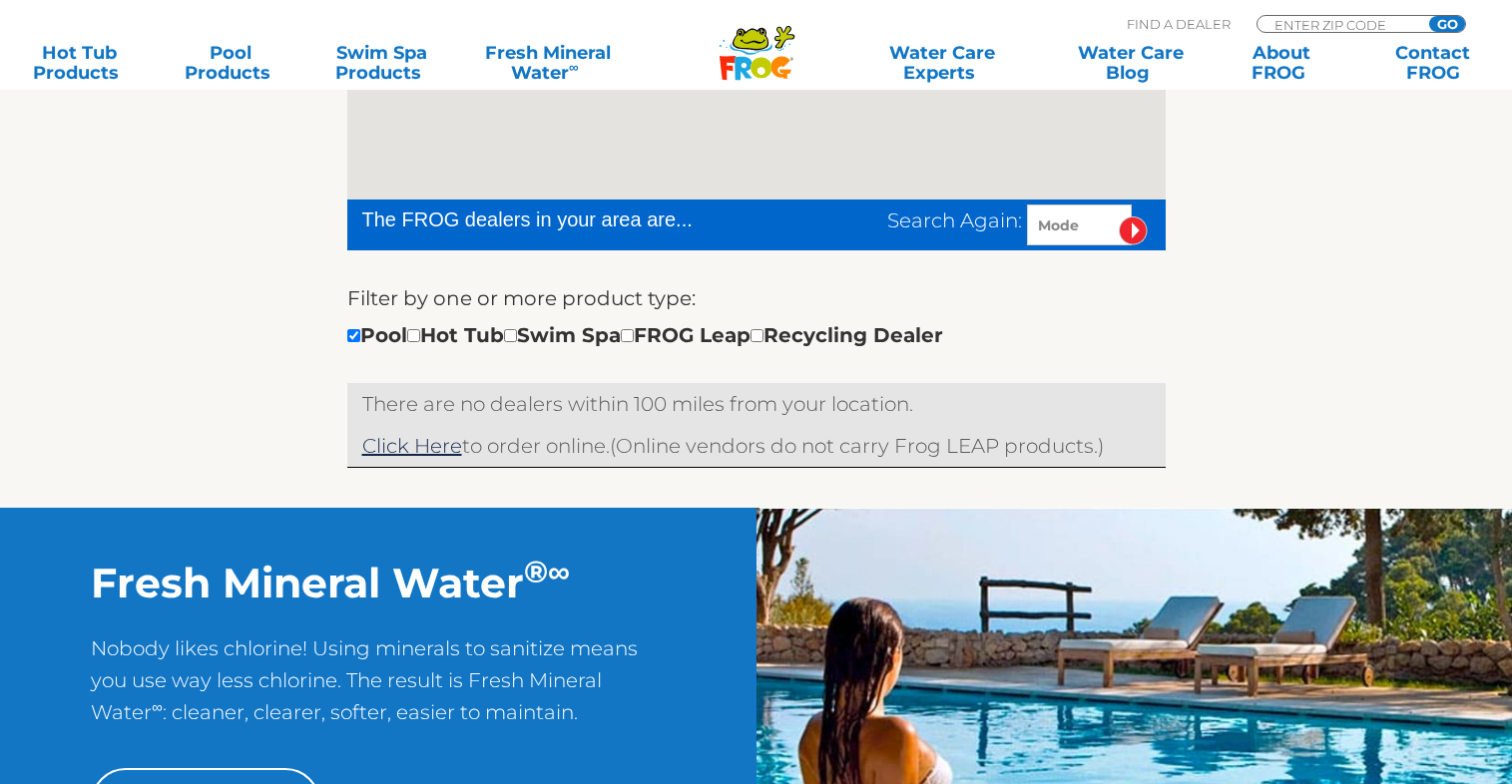 click on "Search Again:
Mode" at bounding box center [1026, 224] 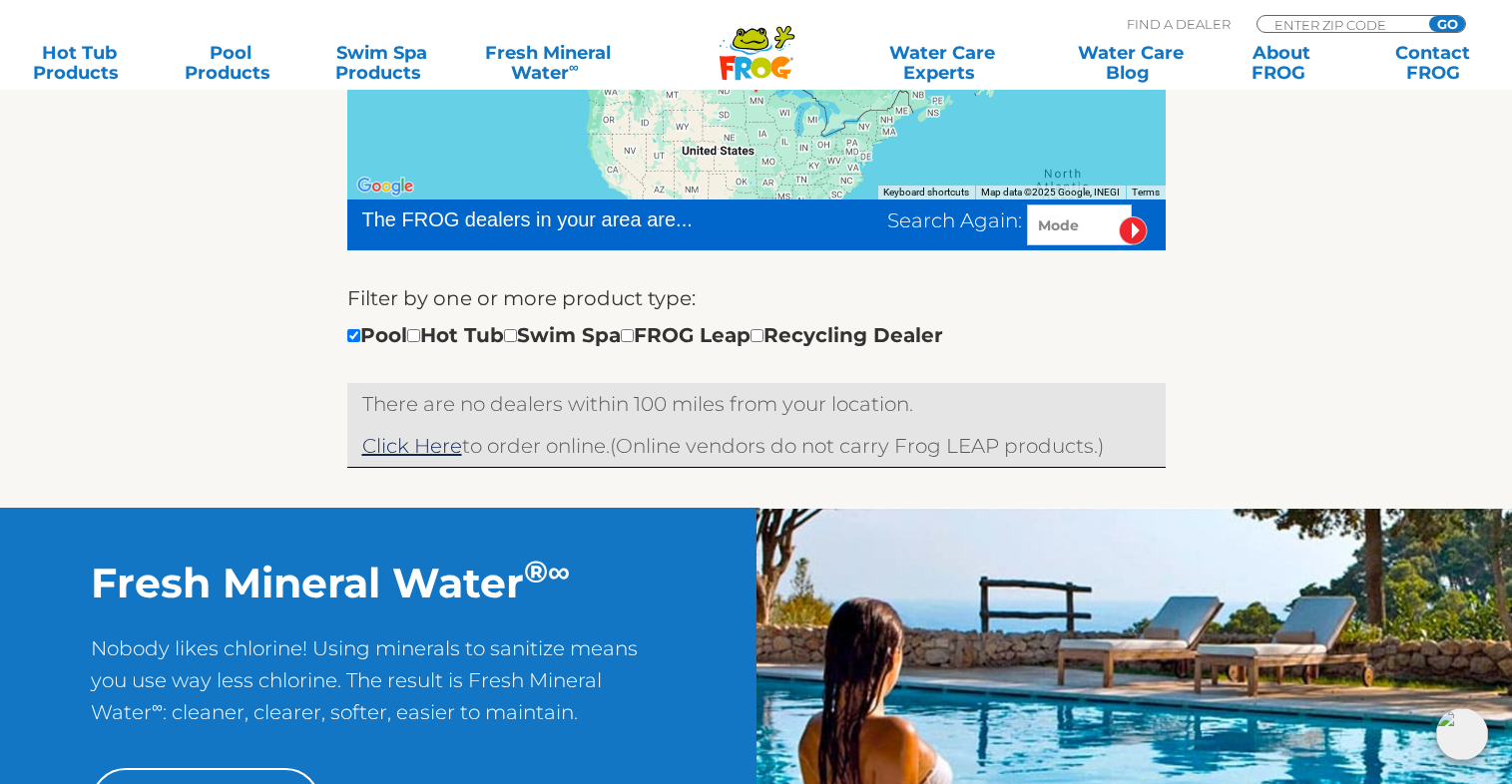 click on "Click Here   to order online.  (Online vendors do not carry Frog LEAP products.)" at bounding box center (756, 446) 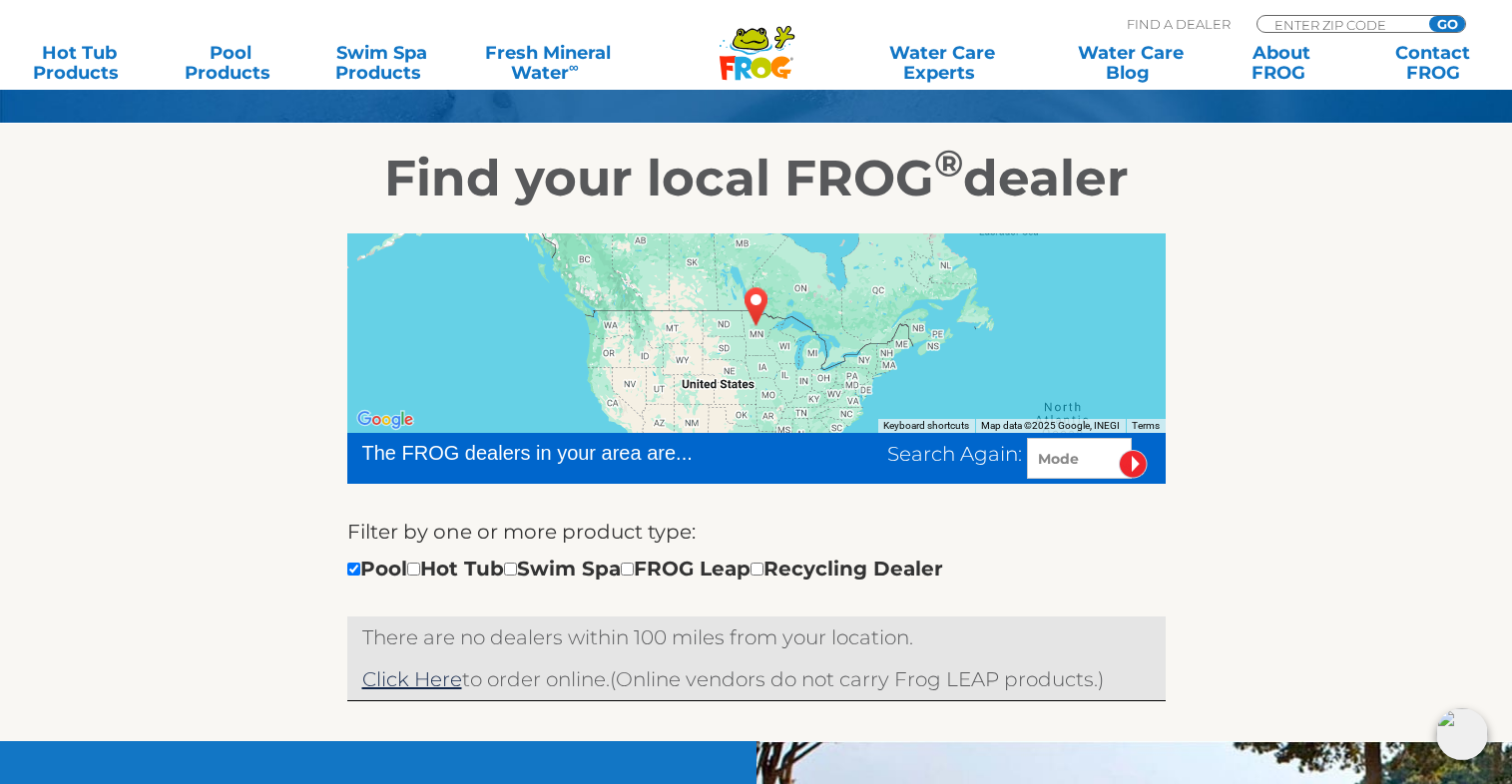 scroll, scrollTop: 0, scrollLeft: 0, axis: both 